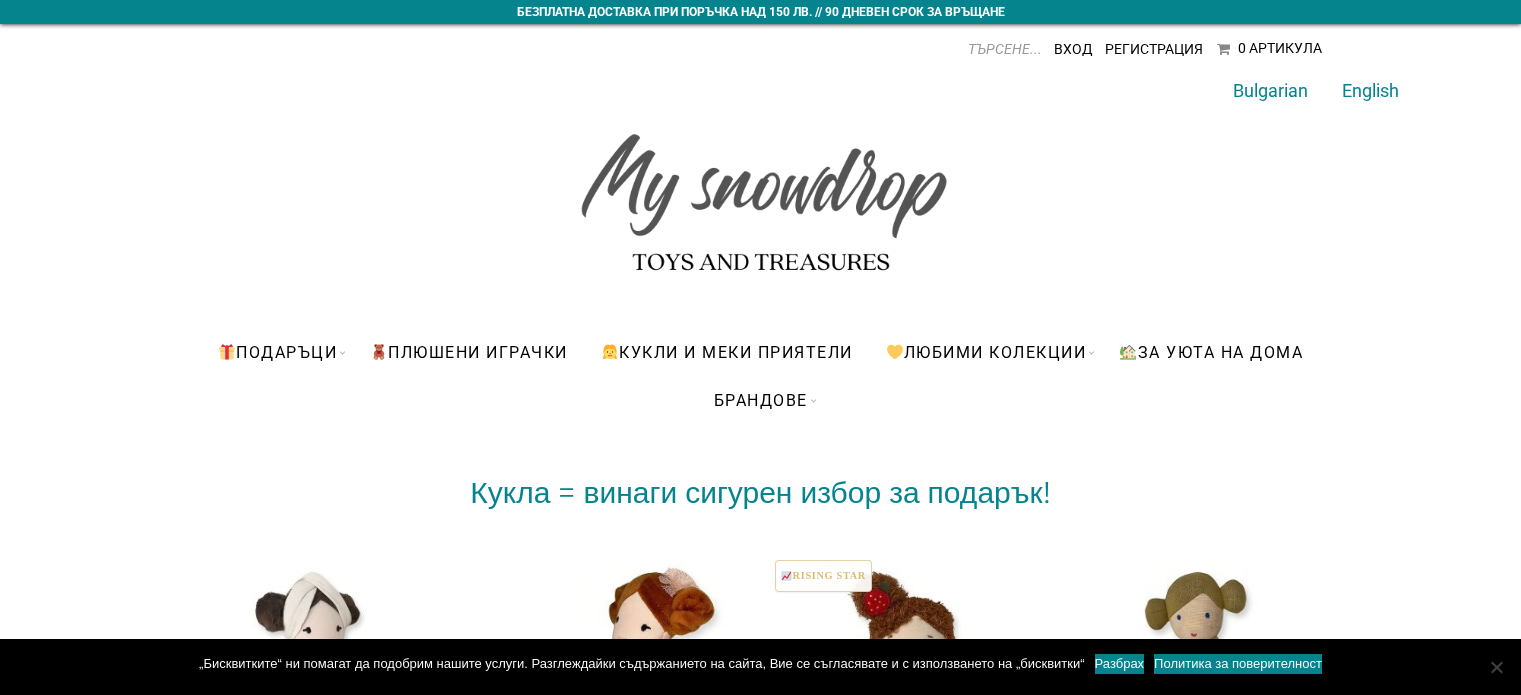 scroll, scrollTop: 300, scrollLeft: 0, axis: vertical 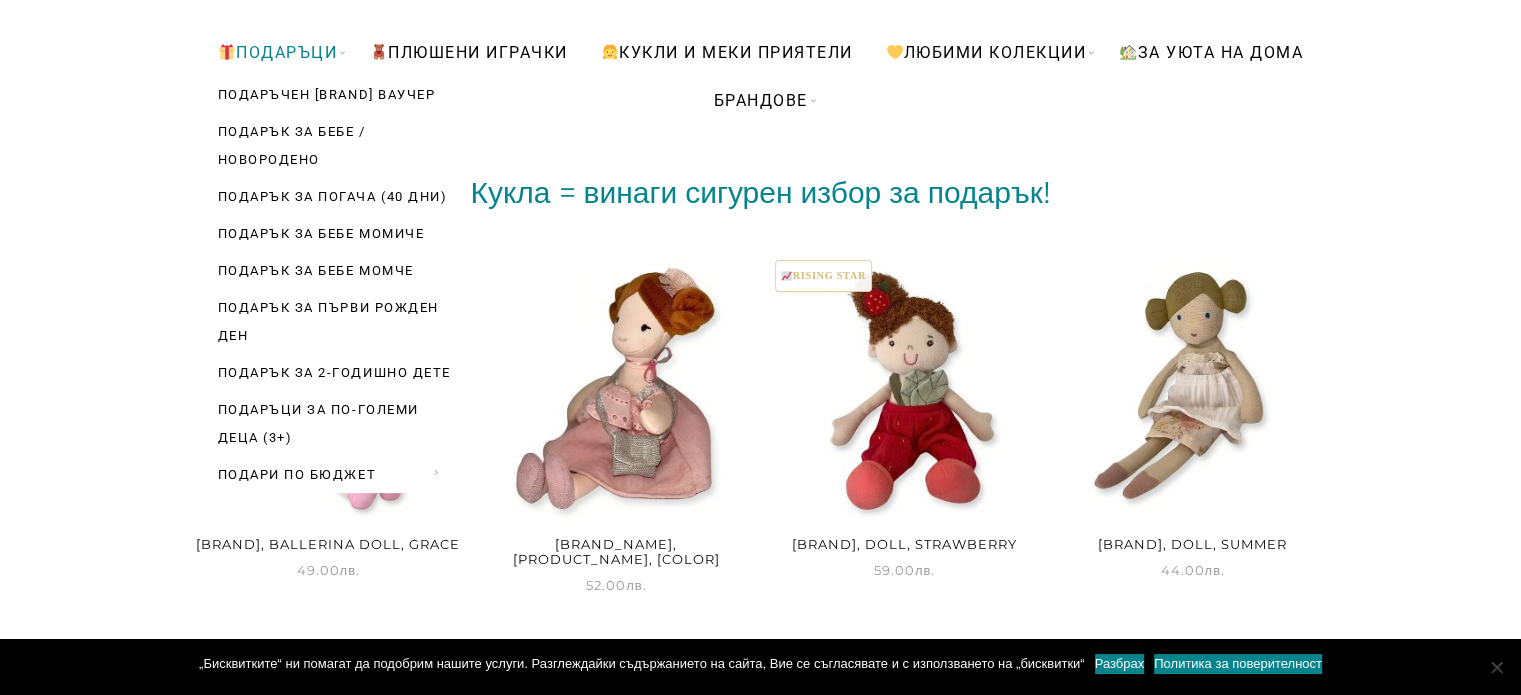 click on "Подаръци" at bounding box center [277, 52] 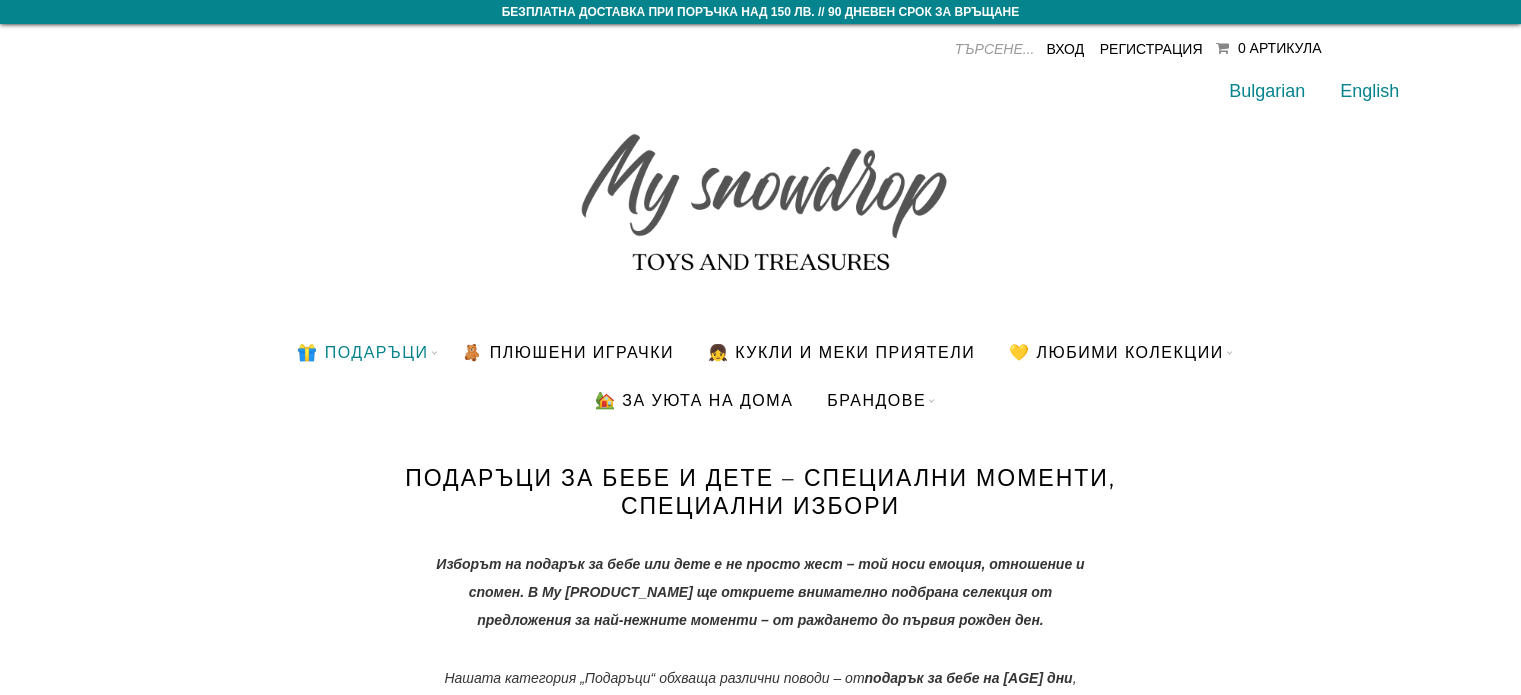 scroll, scrollTop: 0, scrollLeft: 0, axis: both 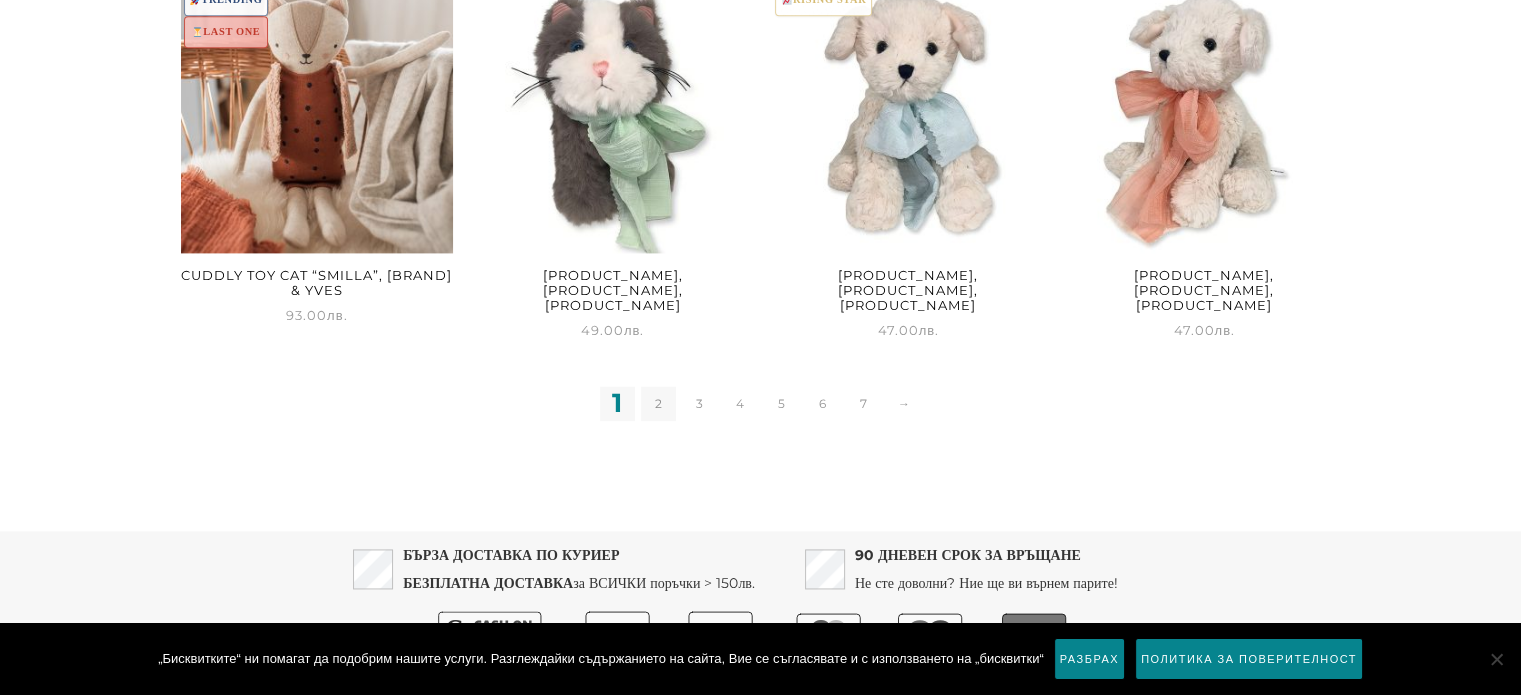 click on "2" at bounding box center (658, 403) 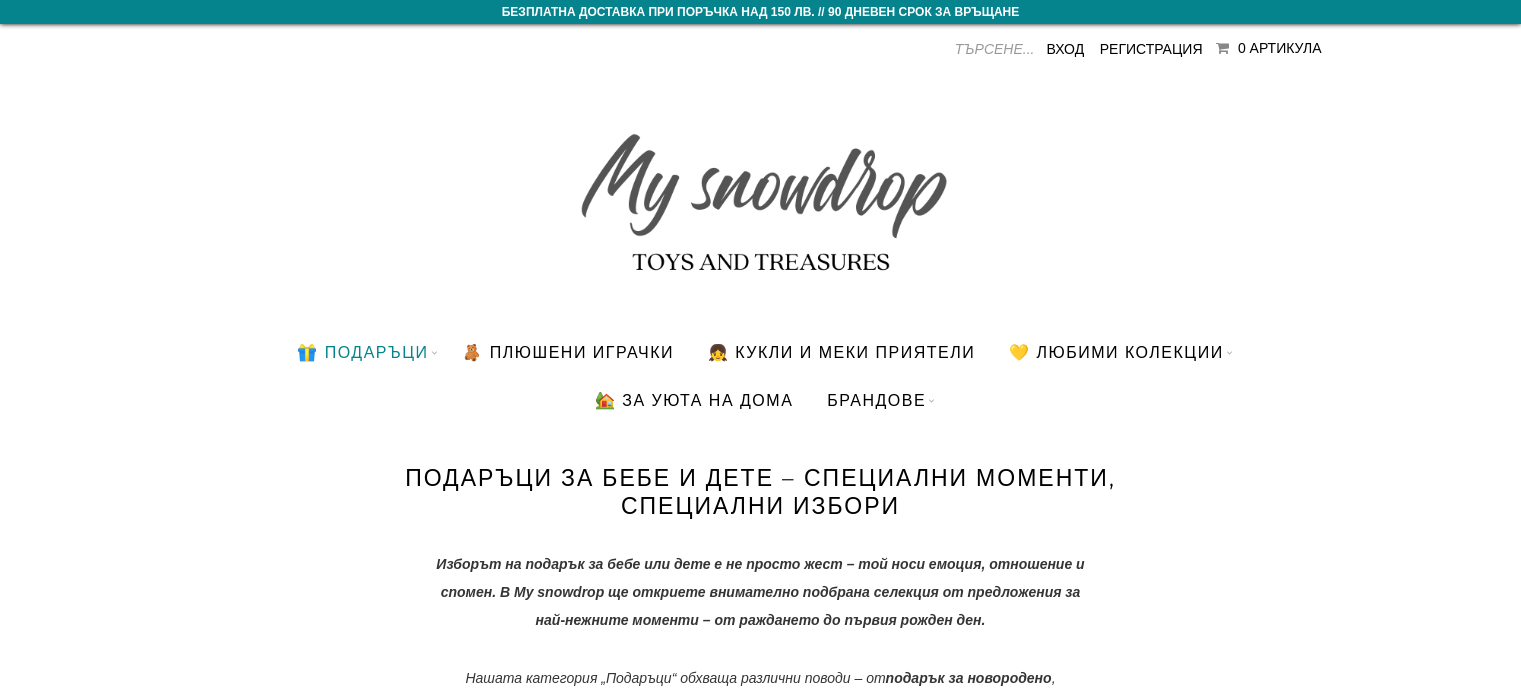 scroll, scrollTop: 0, scrollLeft: 0, axis: both 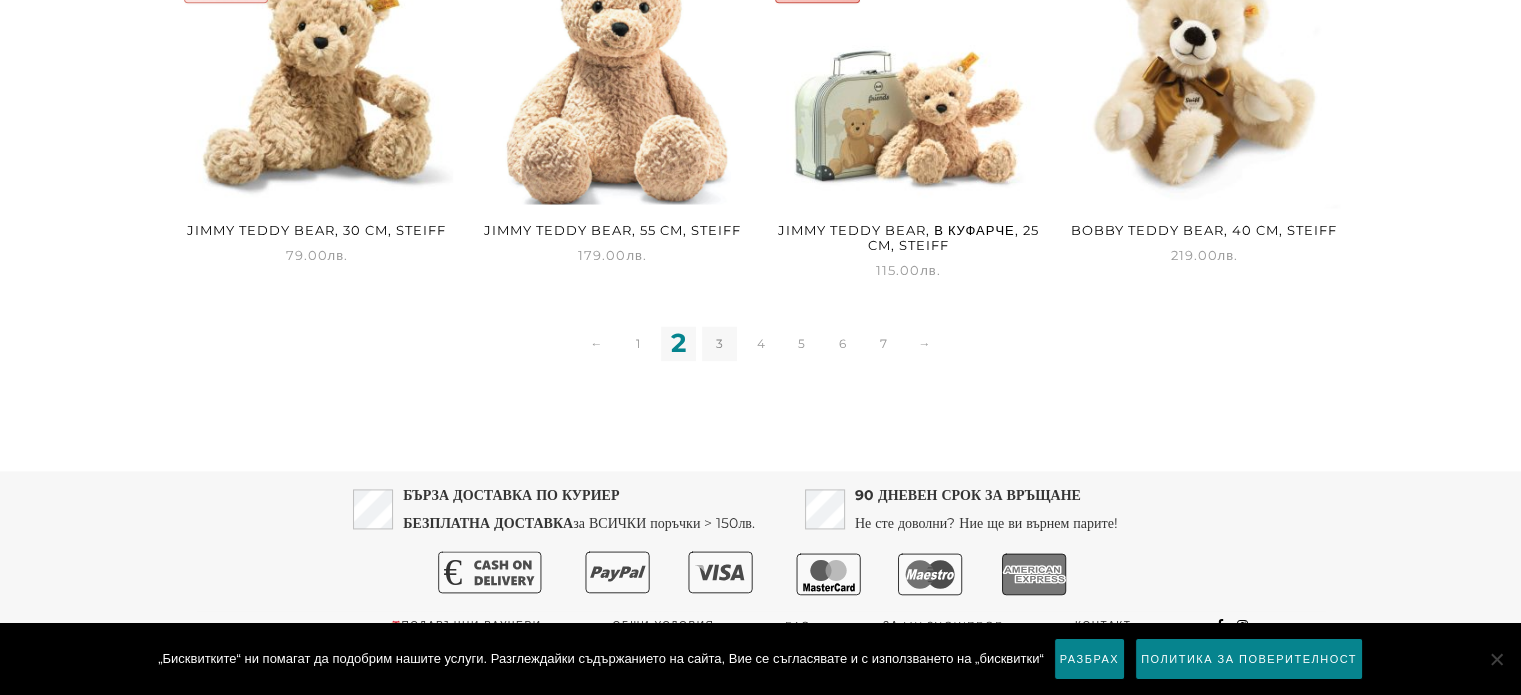 click on "3" at bounding box center [719, 343] 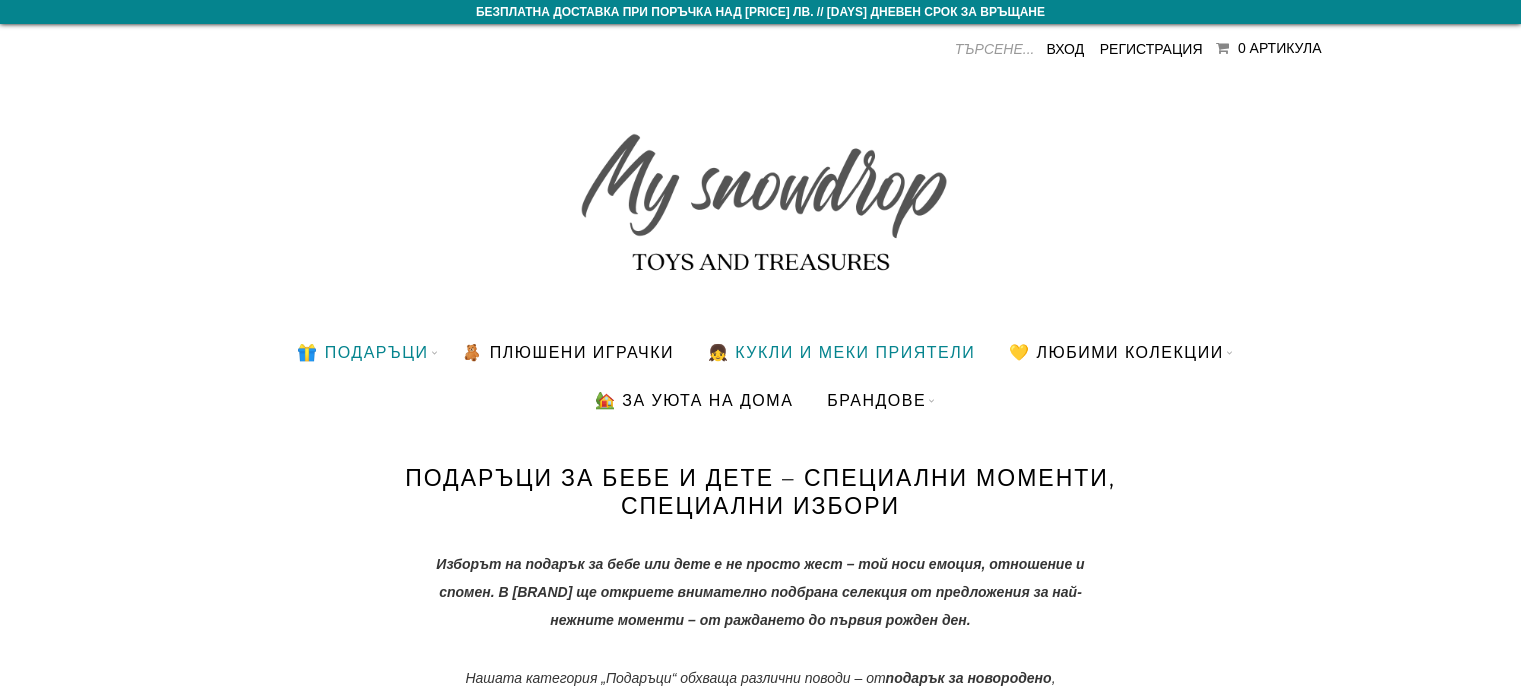 scroll, scrollTop: 0, scrollLeft: 0, axis: both 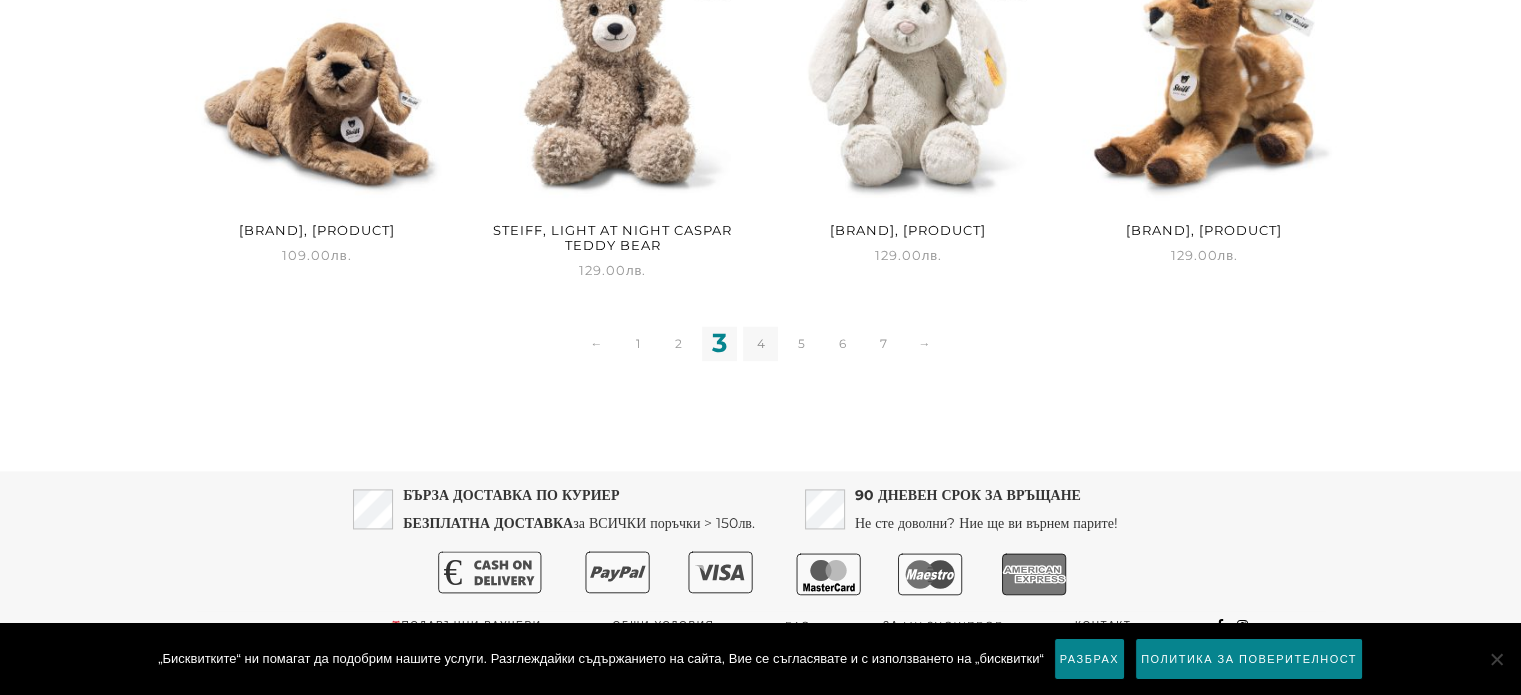click on "4" at bounding box center (760, 343) 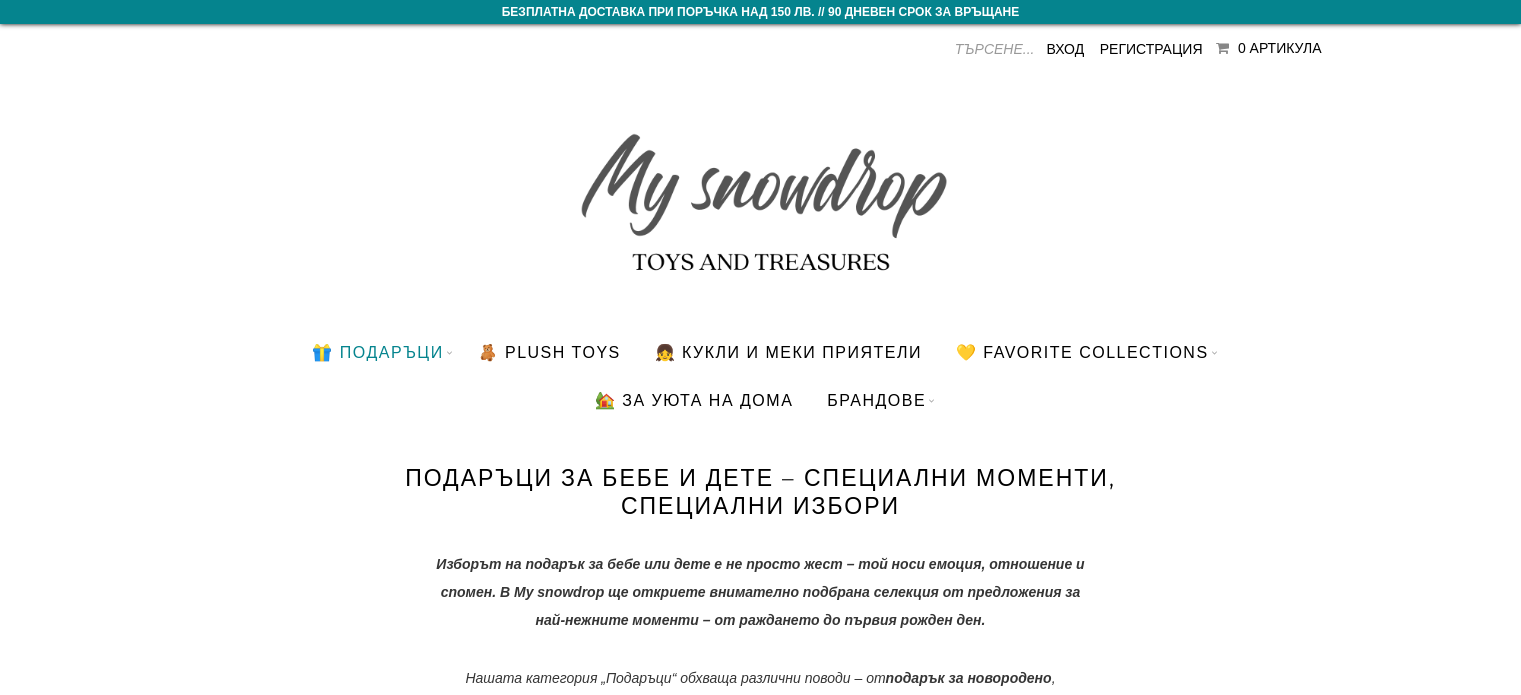 scroll, scrollTop: 0, scrollLeft: 0, axis: both 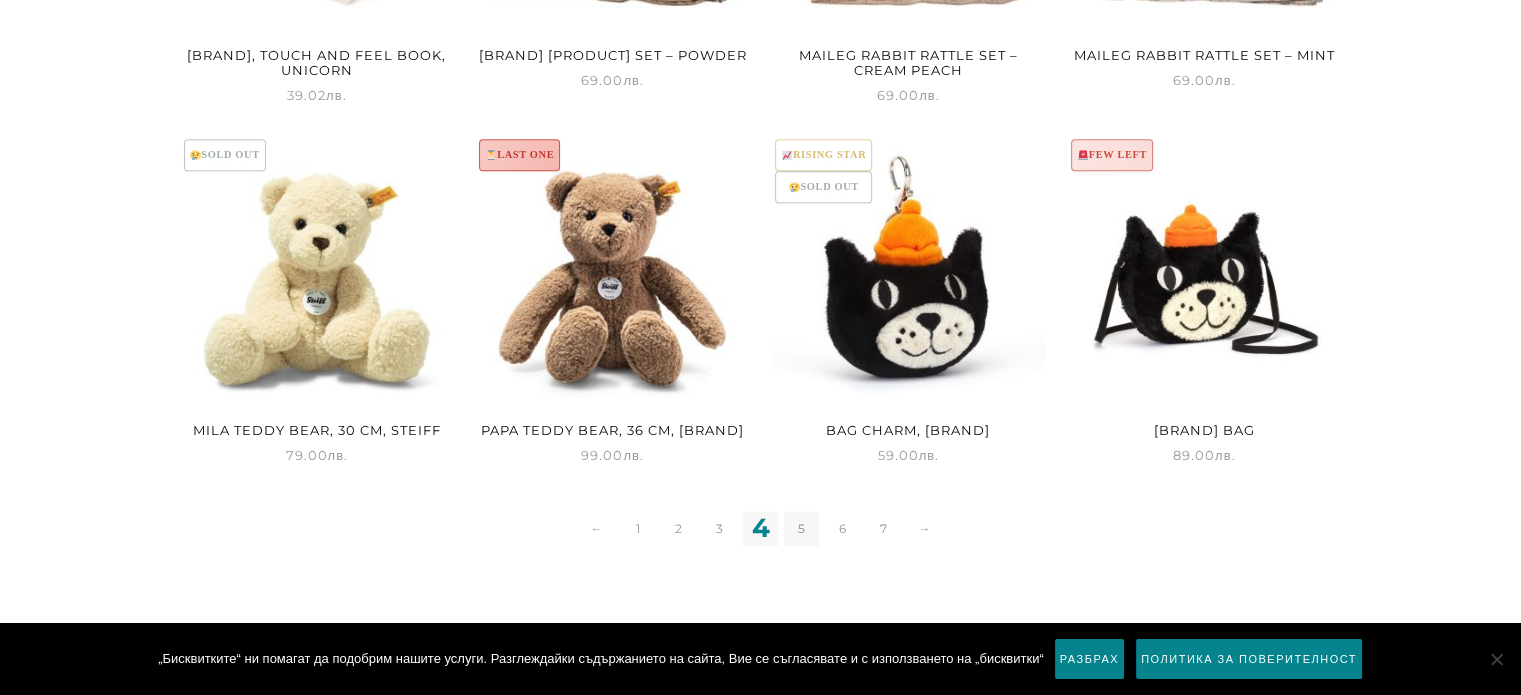 click on "5" at bounding box center [801, 528] 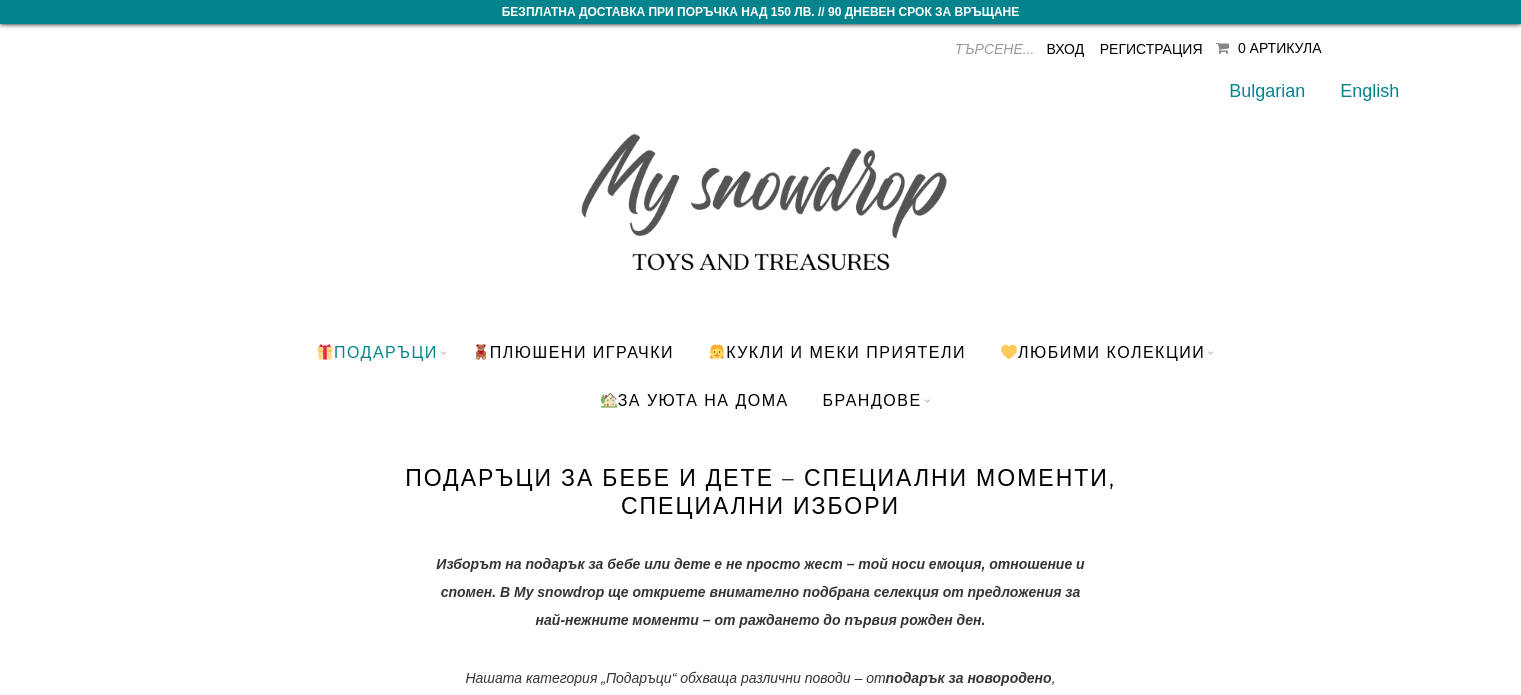 scroll, scrollTop: 0, scrollLeft: 0, axis: both 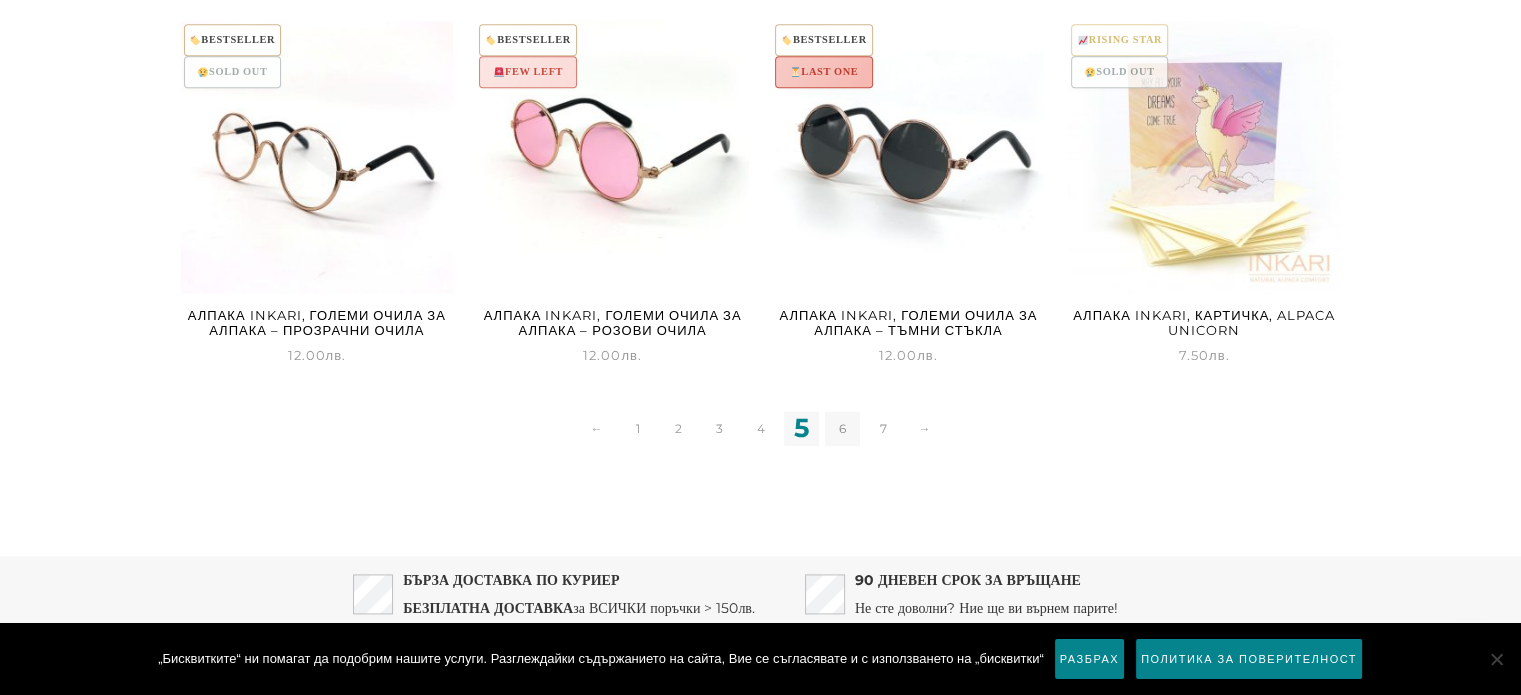 click on "6" at bounding box center (842, 428) 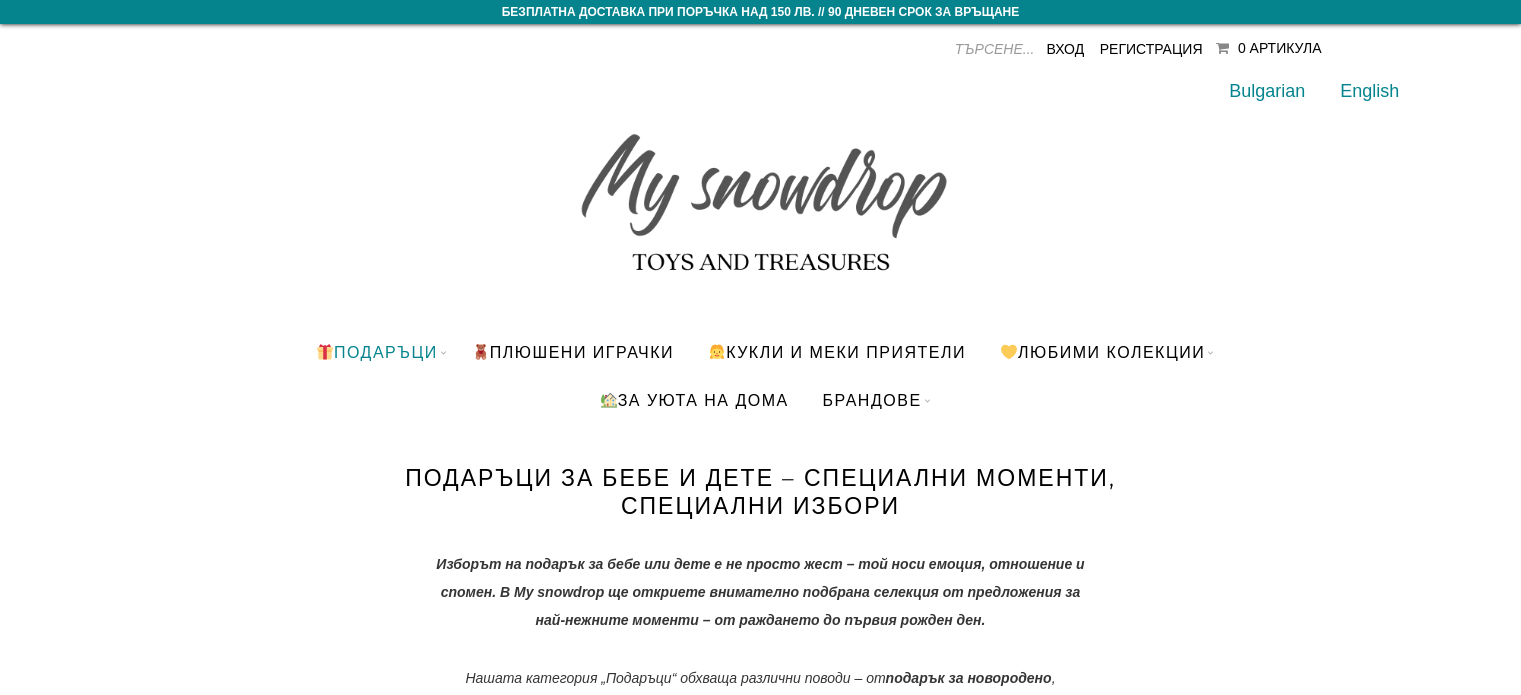 scroll, scrollTop: 0, scrollLeft: 0, axis: both 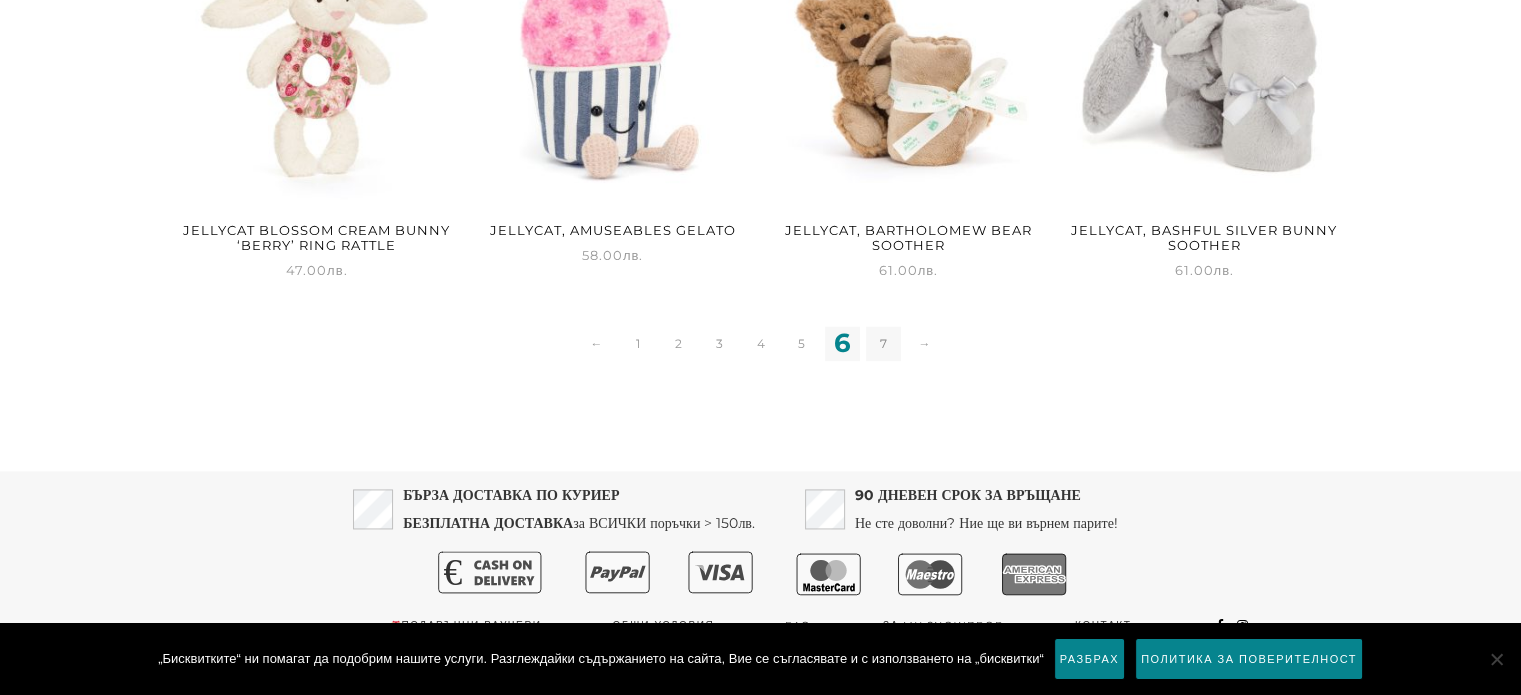 click on "7" at bounding box center (883, 343) 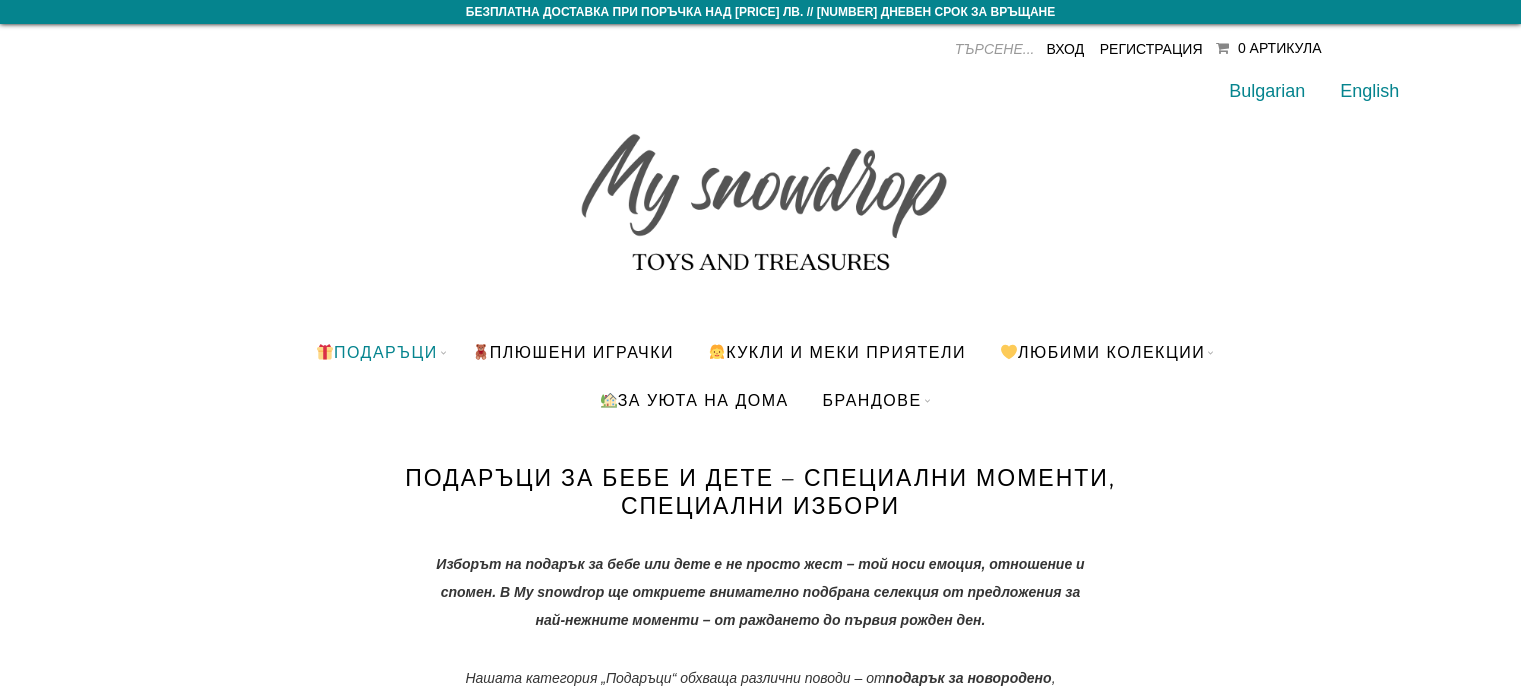 scroll, scrollTop: 0, scrollLeft: 0, axis: both 